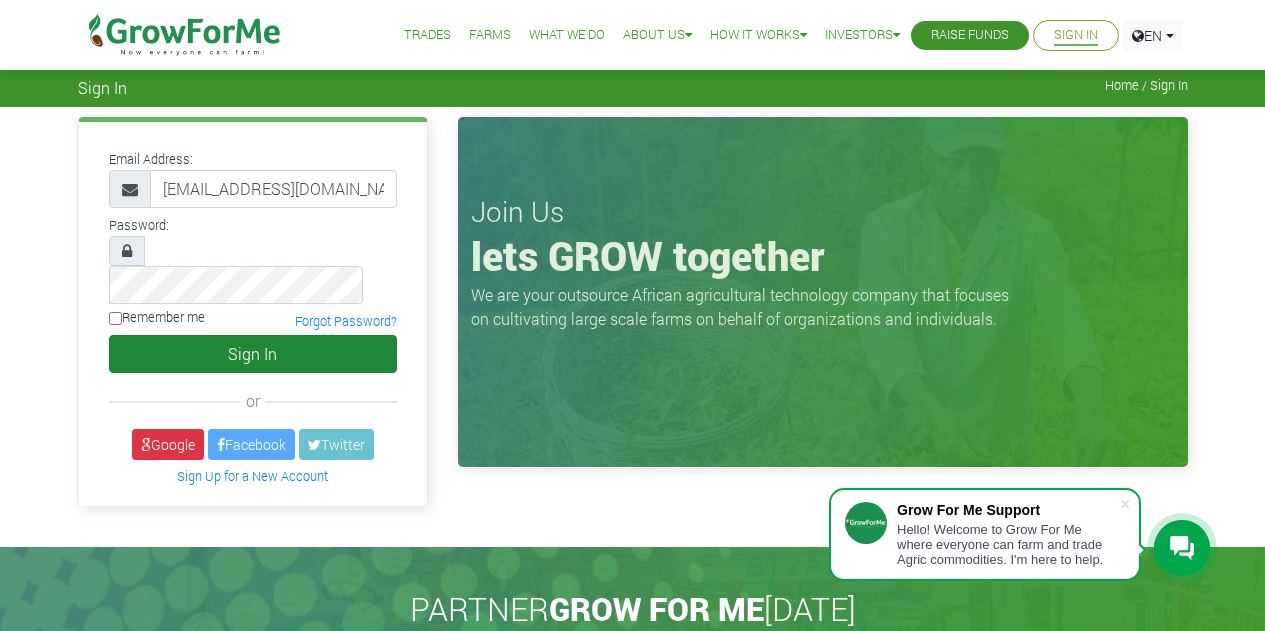 scroll, scrollTop: 0, scrollLeft: 0, axis: both 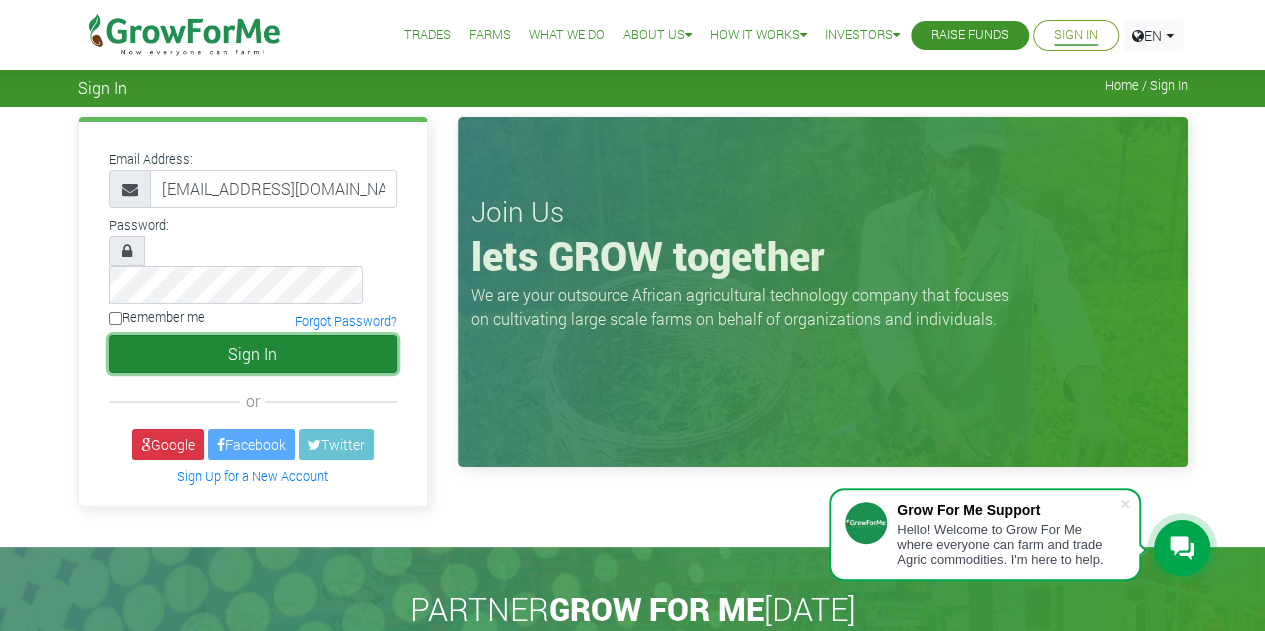click on "Sign In" at bounding box center [253, 354] 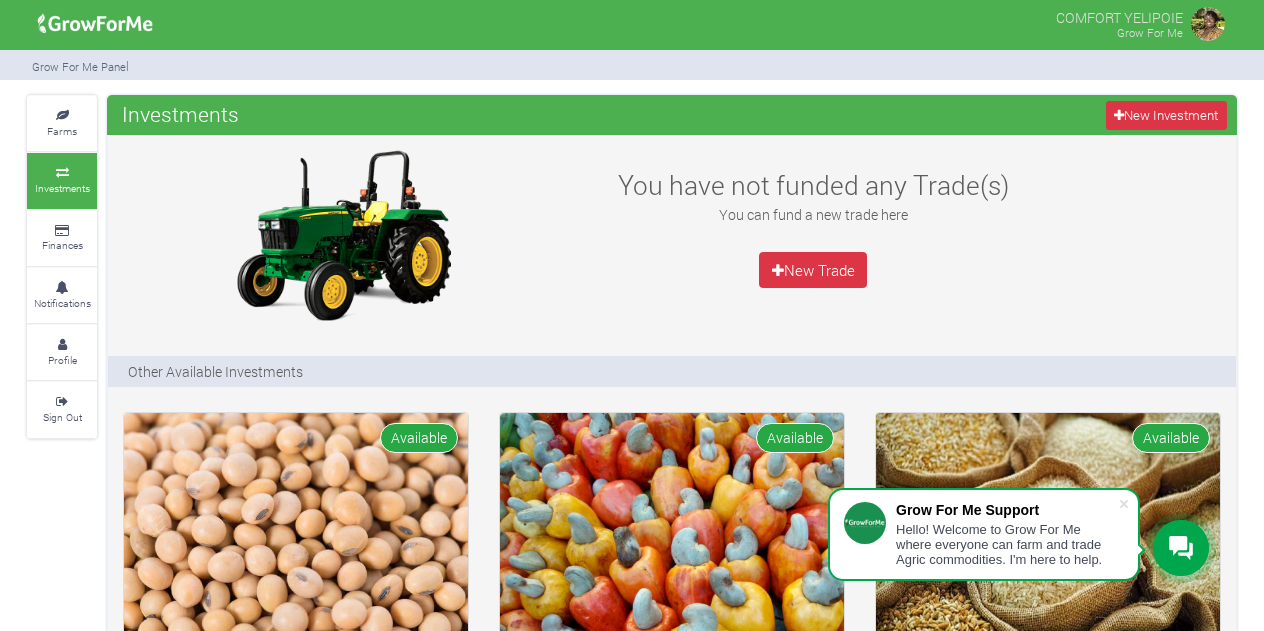 scroll, scrollTop: 0, scrollLeft: 0, axis: both 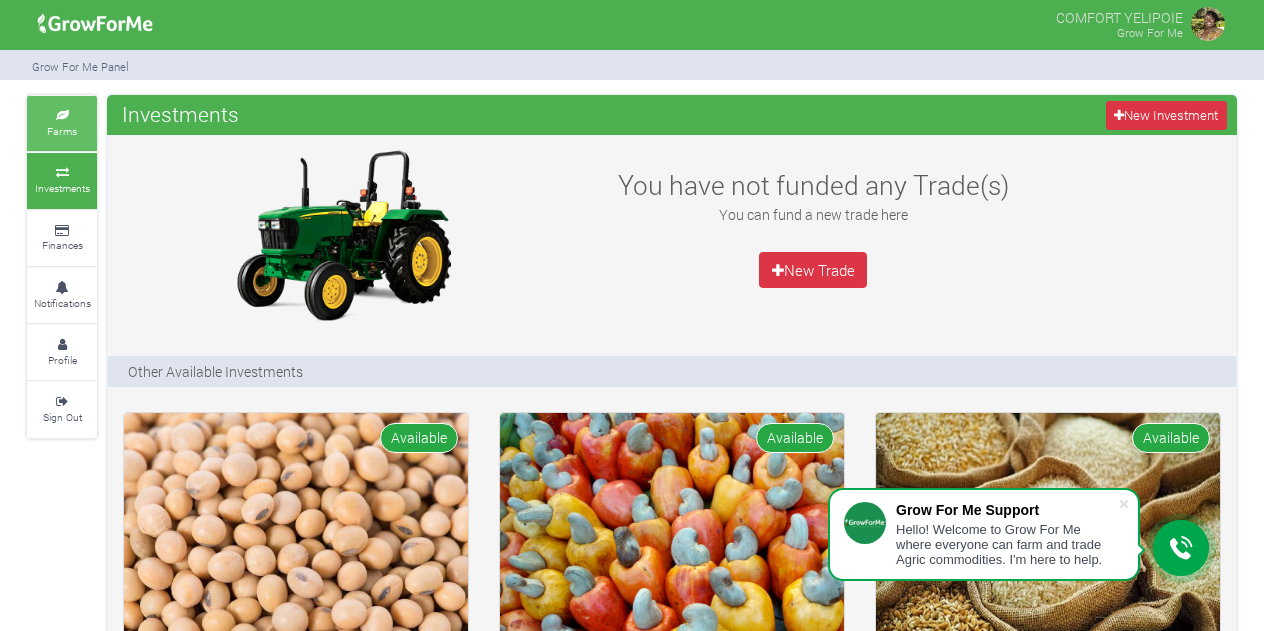 click on "Farms" at bounding box center (62, 123) 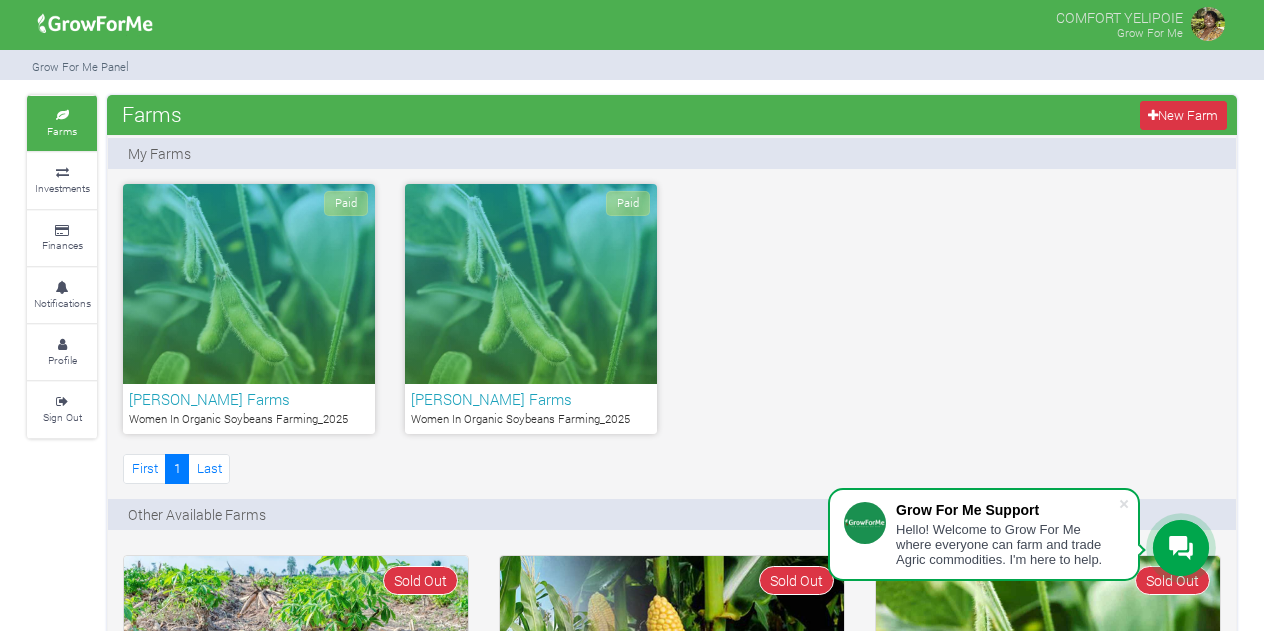 scroll, scrollTop: 0, scrollLeft: 0, axis: both 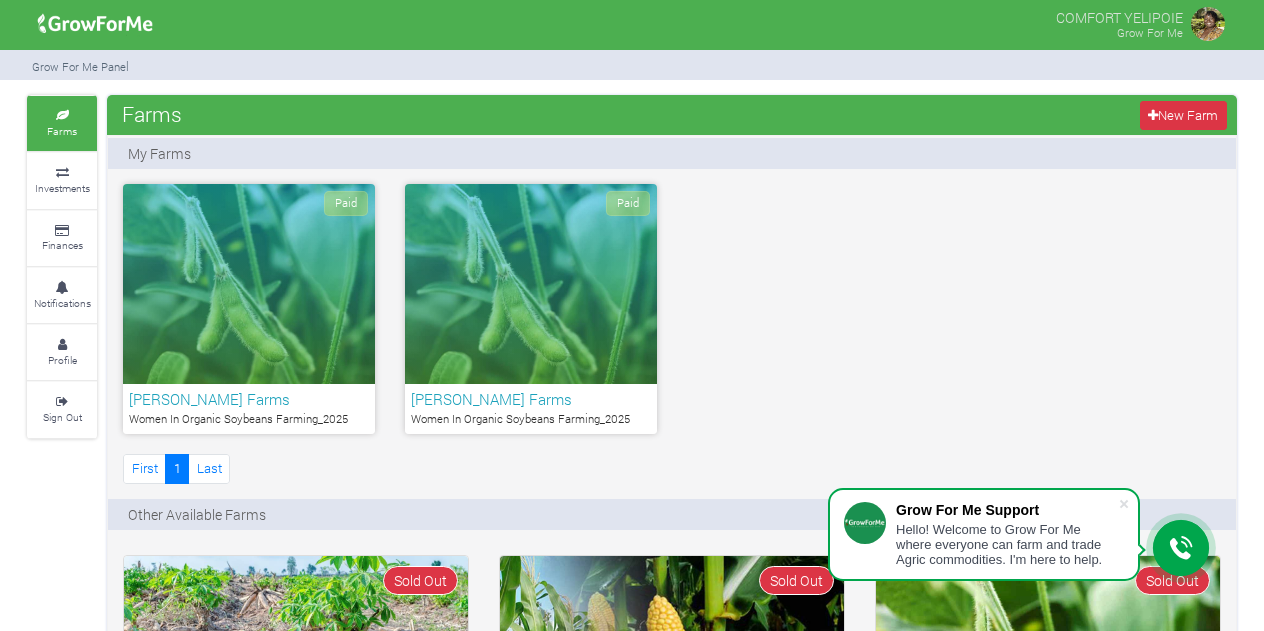 click on "Paid" at bounding box center [249, 284] 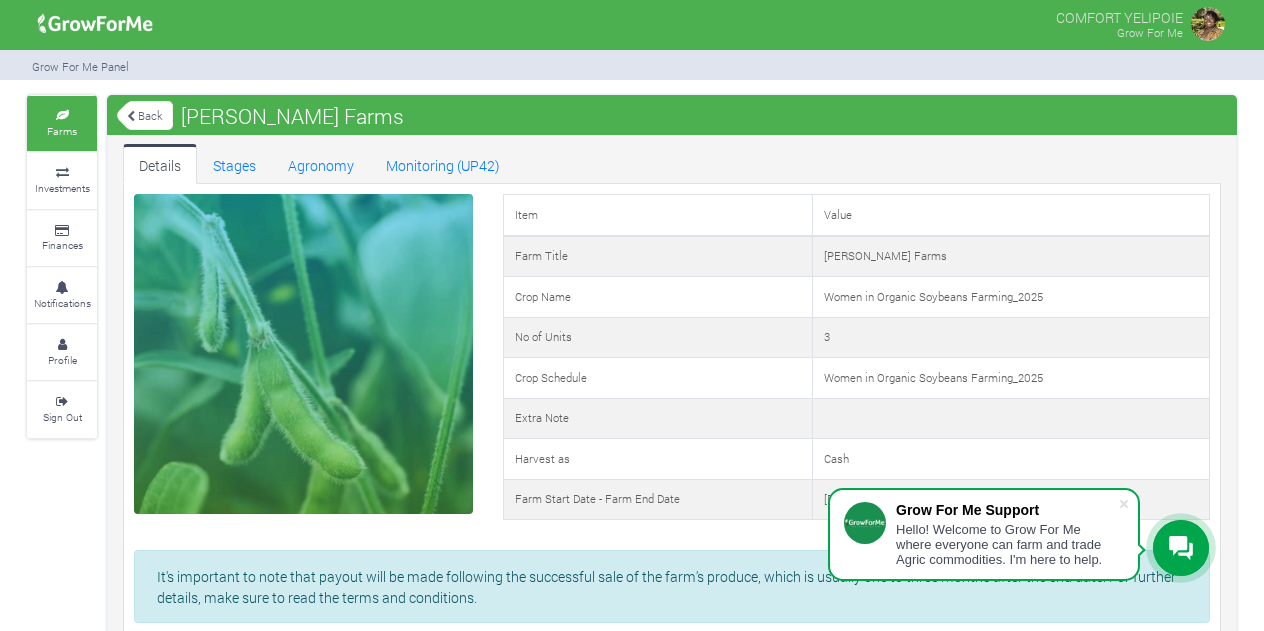 scroll, scrollTop: 0, scrollLeft: 0, axis: both 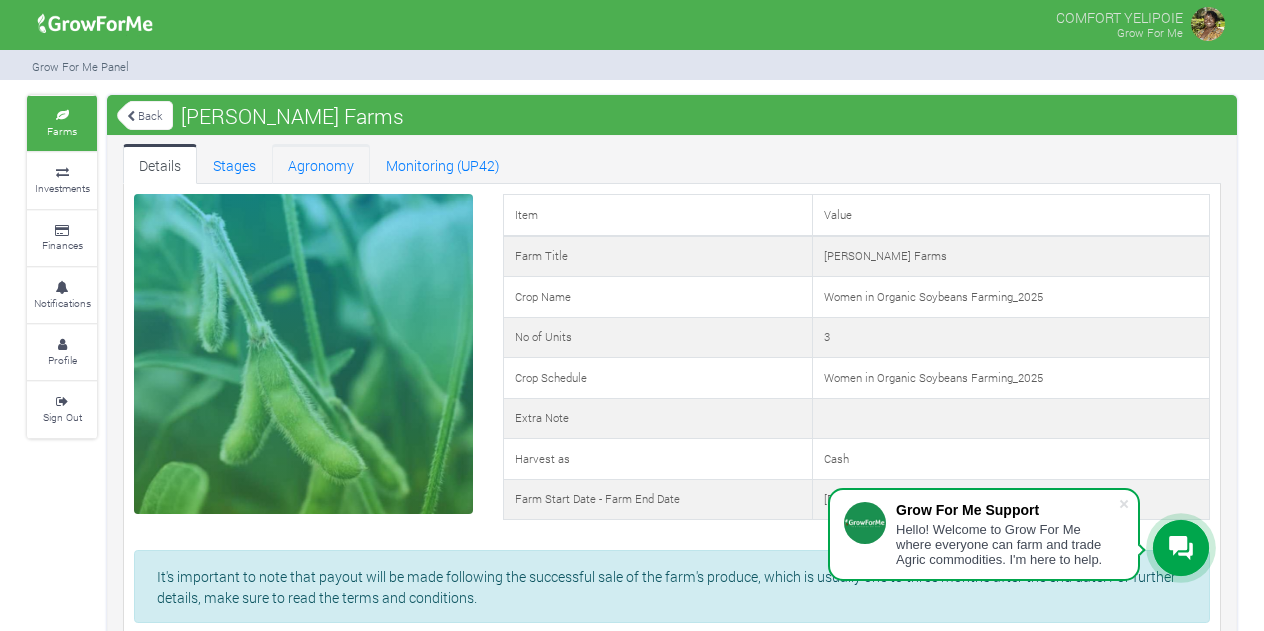 click on "Agronomy" at bounding box center [321, 164] 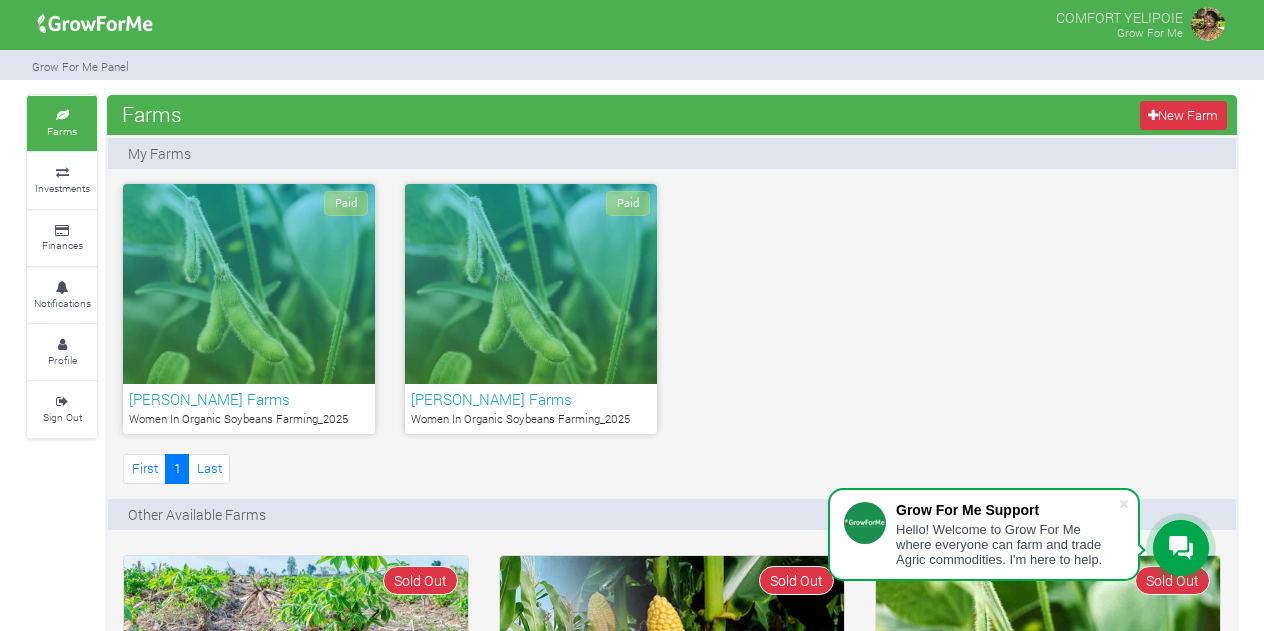 scroll, scrollTop: 0, scrollLeft: 0, axis: both 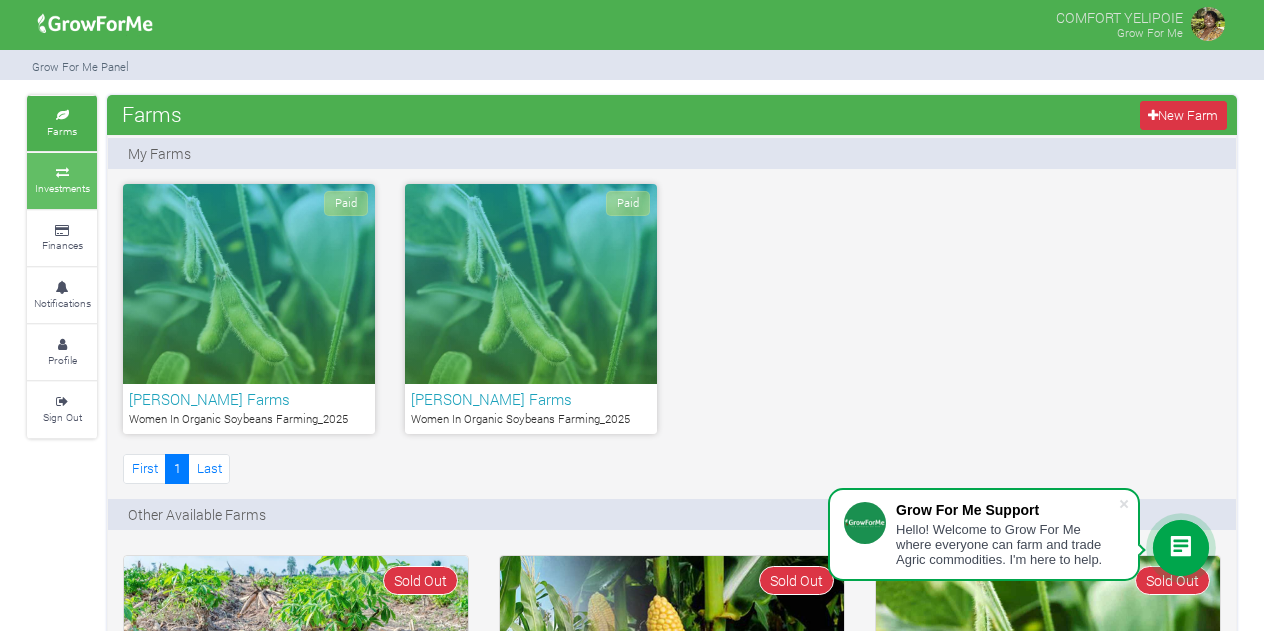 click at bounding box center [62, 173] 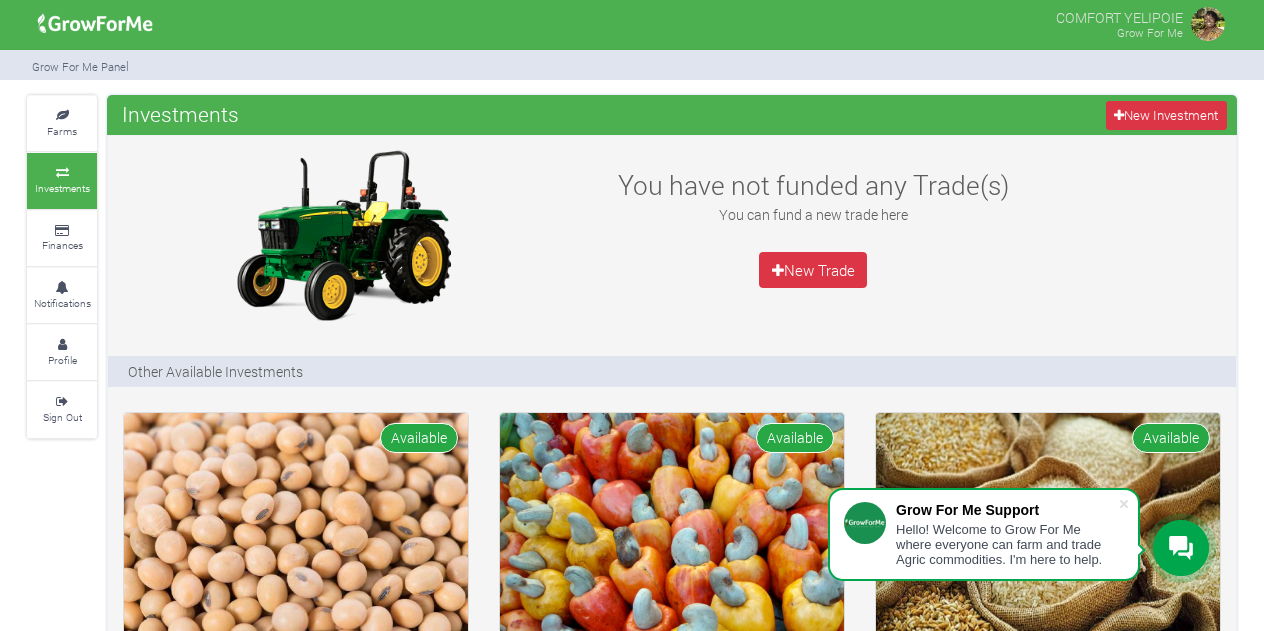 scroll, scrollTop: 0, scrollLeft: 0, axis: both 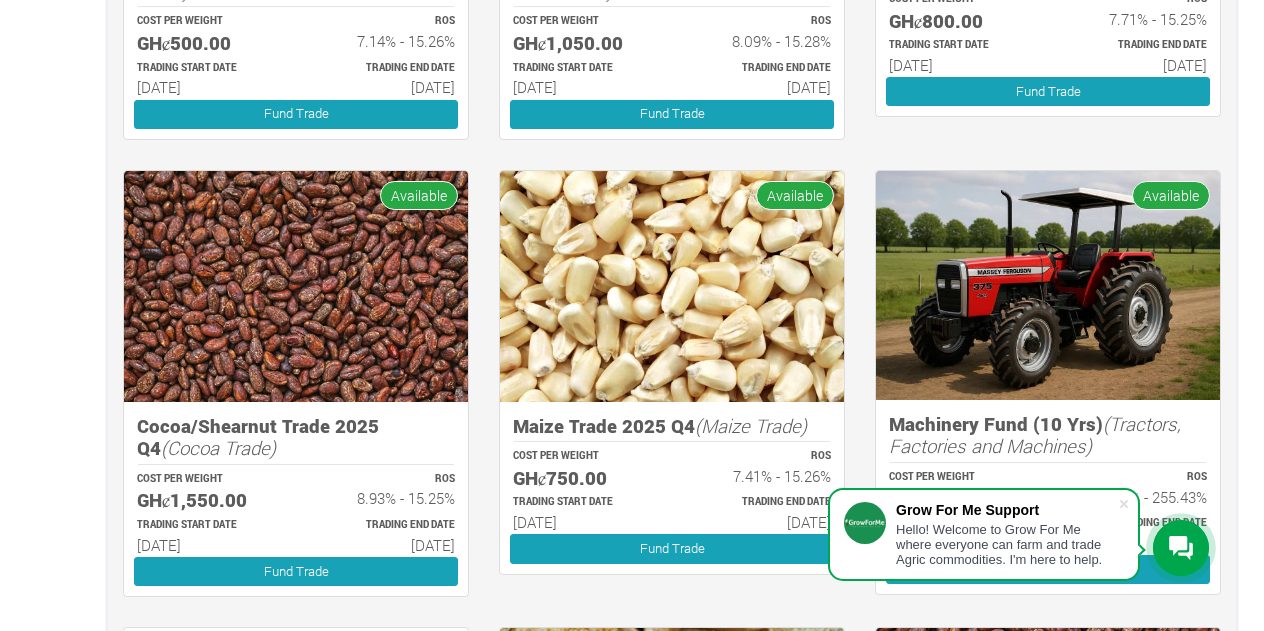 click at bounding box center (296, 286) 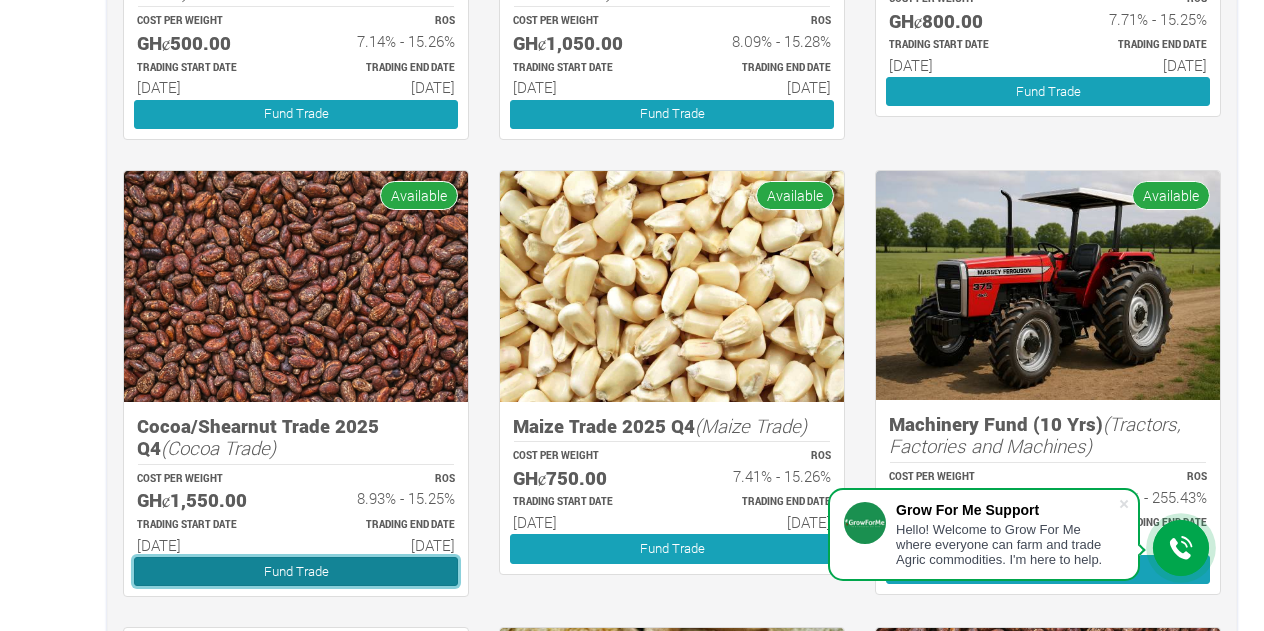 click on "Fund Trade" at bounding box center (296, 571) 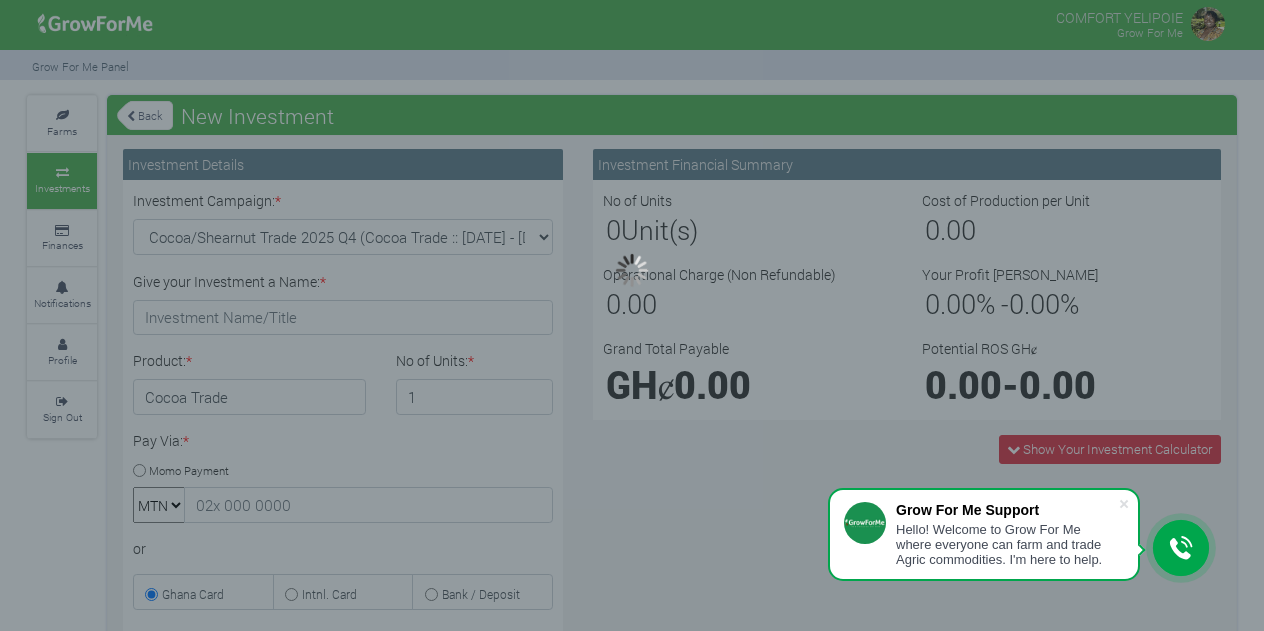 scroll, scrollTop: 0, scrollLeft: 0, axis: both 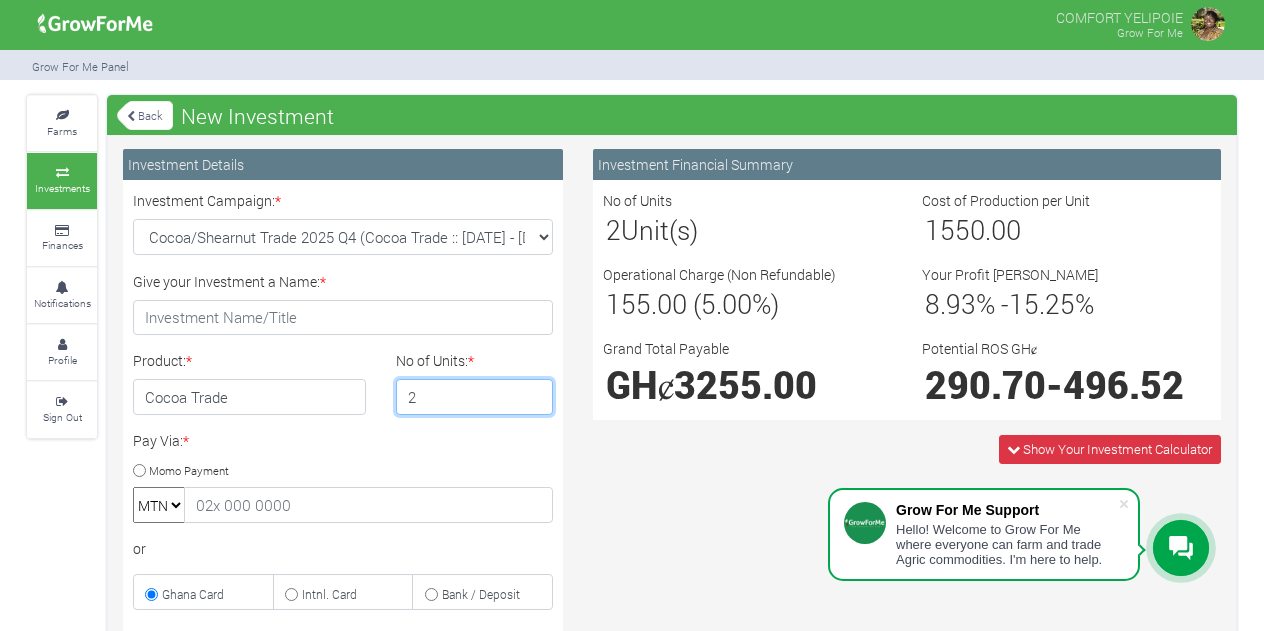 click on "2" at bounding box center [475, 397] 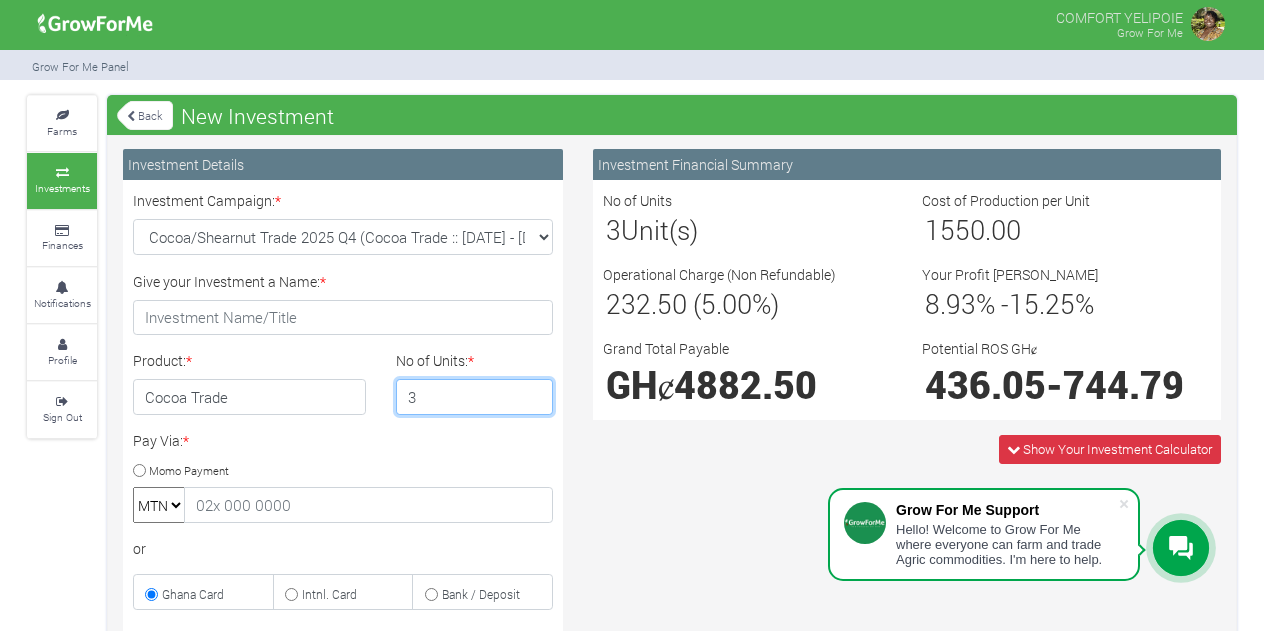 click on "3" at bounding box center (475, 397) 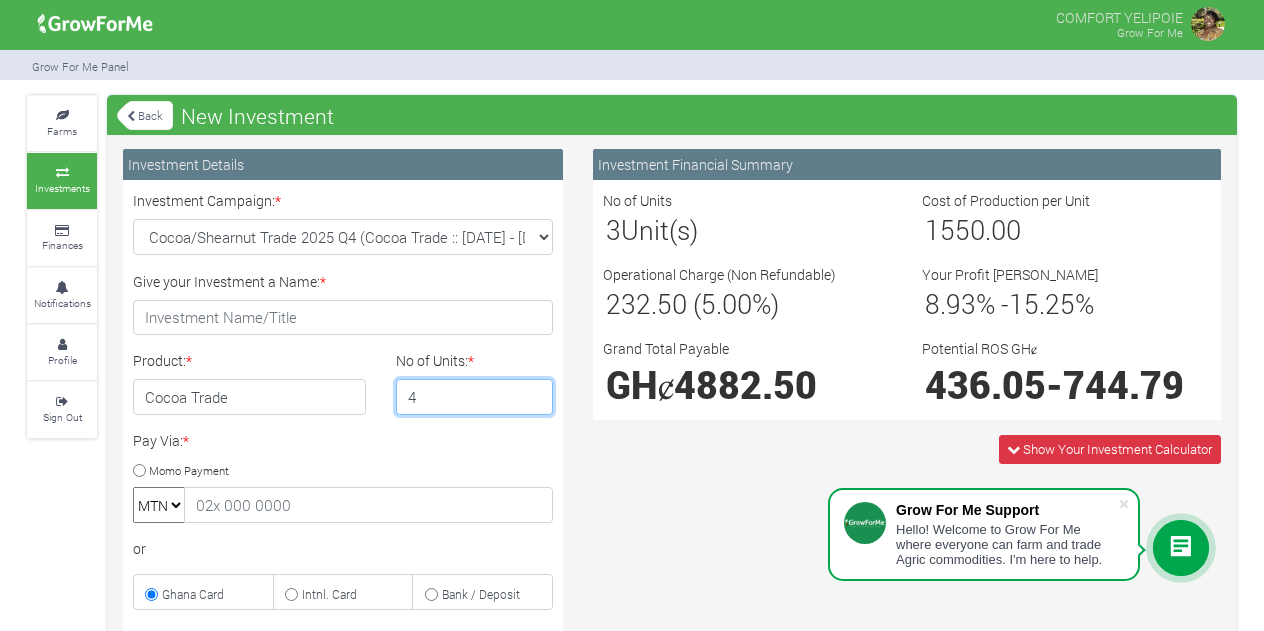 click on "4" at bounding box center [475, 397] 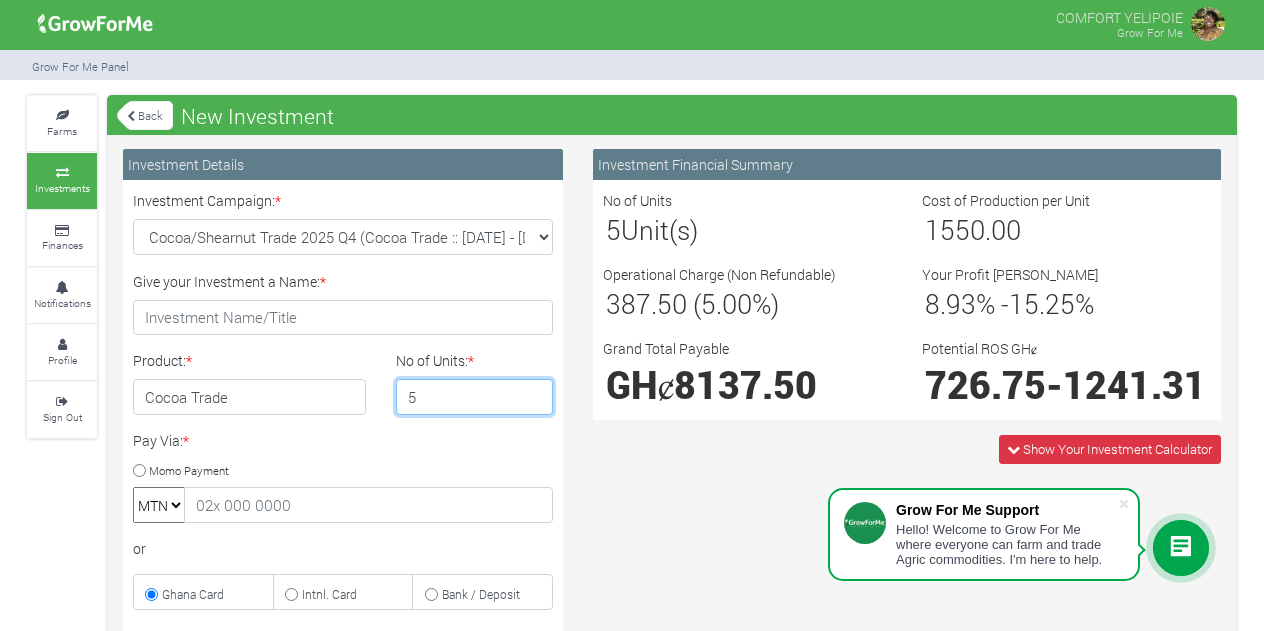 click on "5" at bounding box center [475, 397] 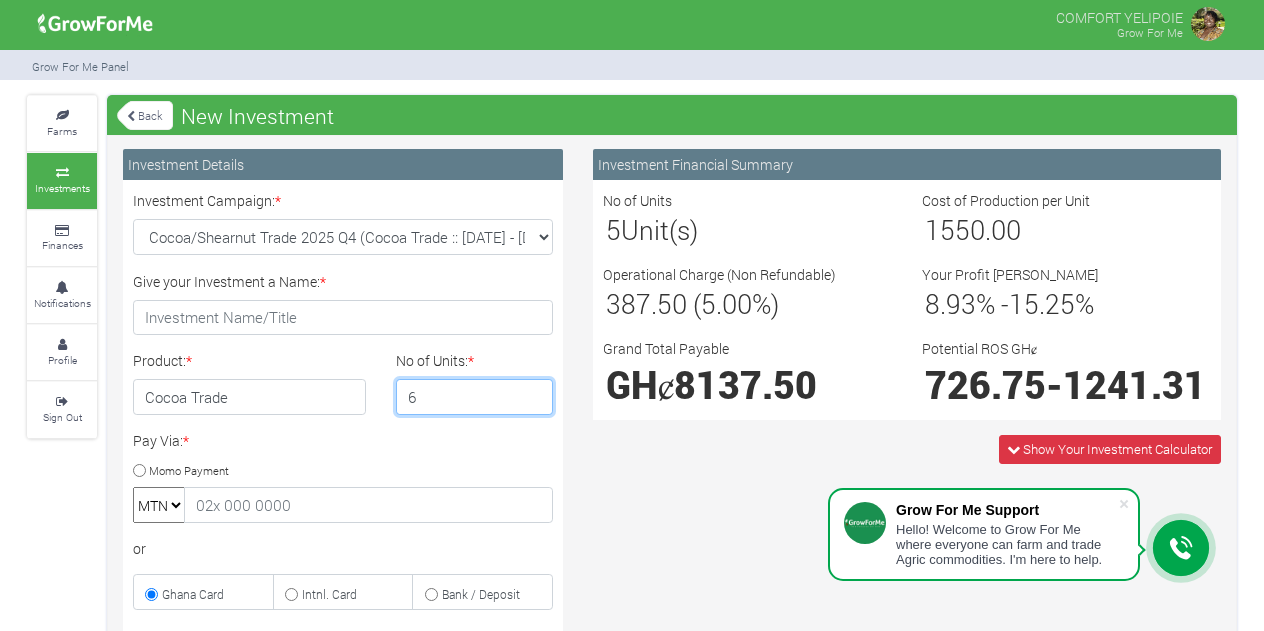 type on "6" 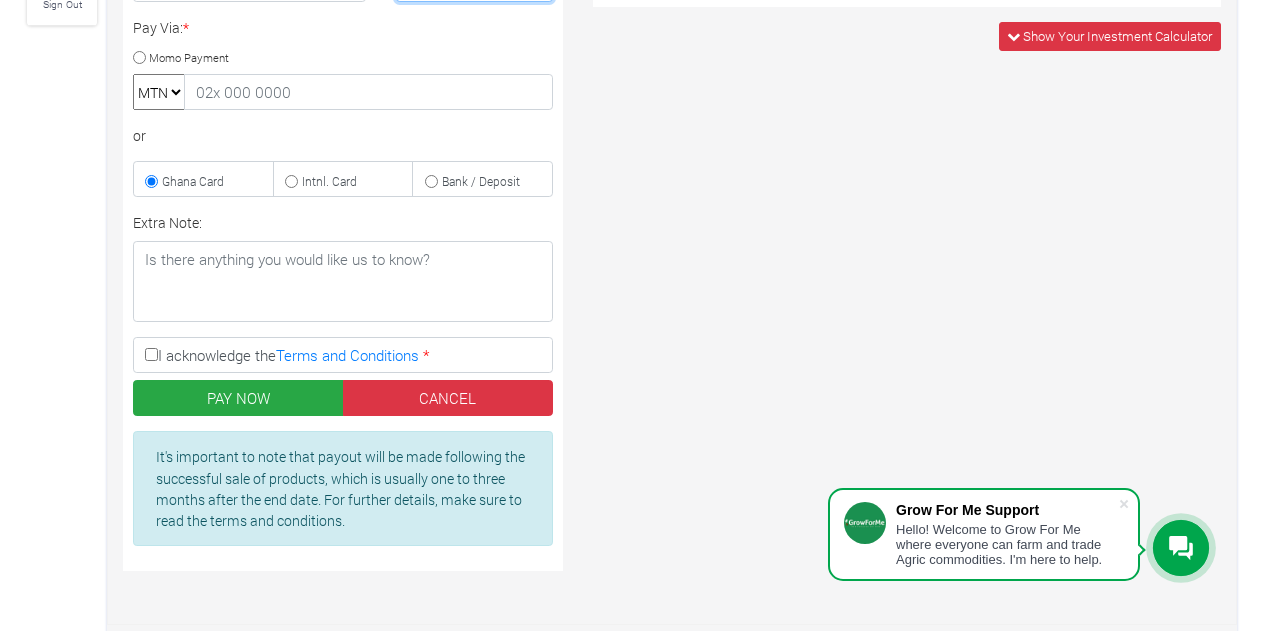 scroll, scrollTop: 416, scrollLeft: 0, axis: vertical 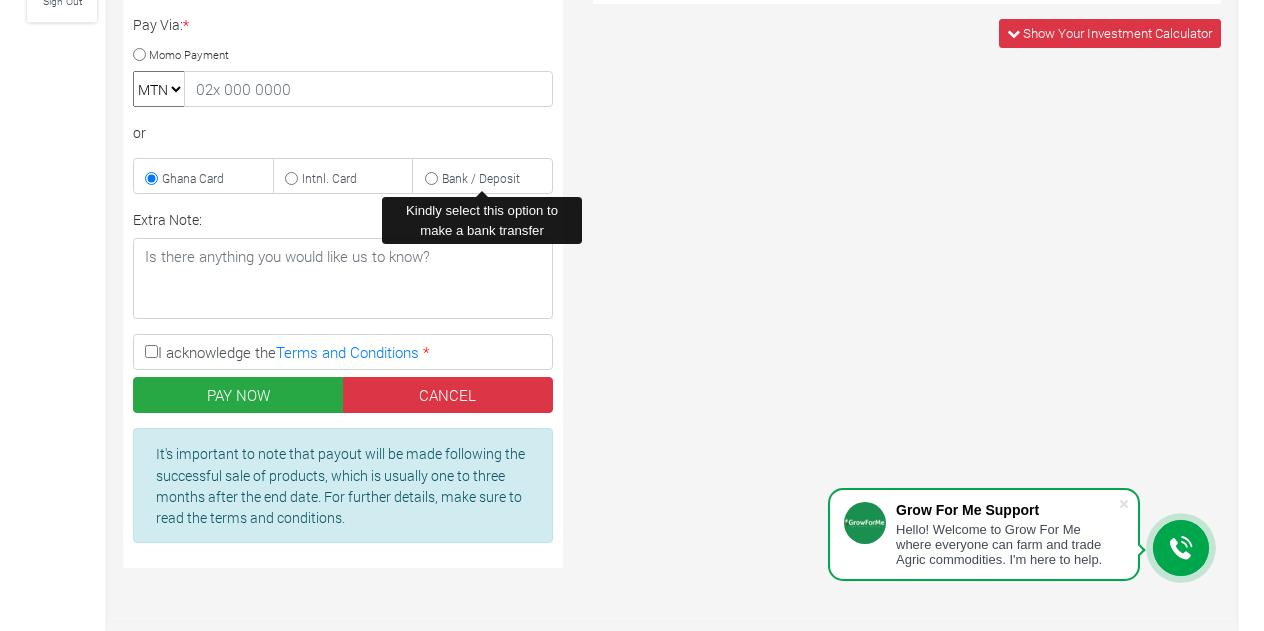 click on "Bank / Deposit" at bounding box center [481, 178] 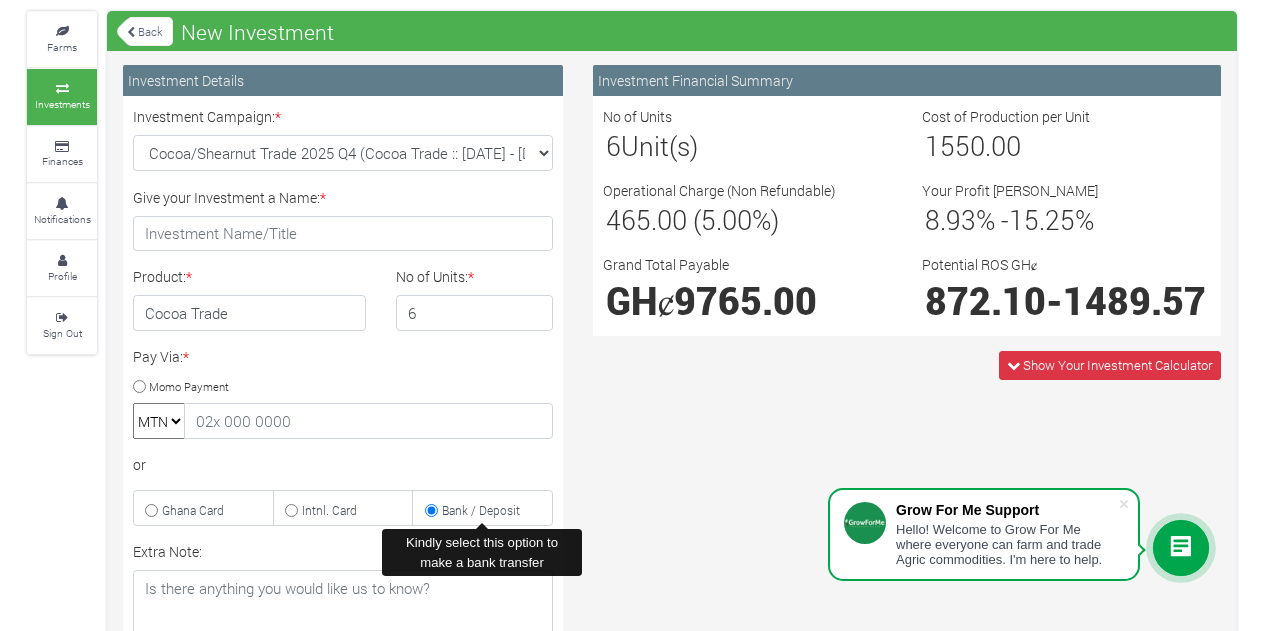 scroll, scrollTop: 0, scrollLeft: 0, axis: both 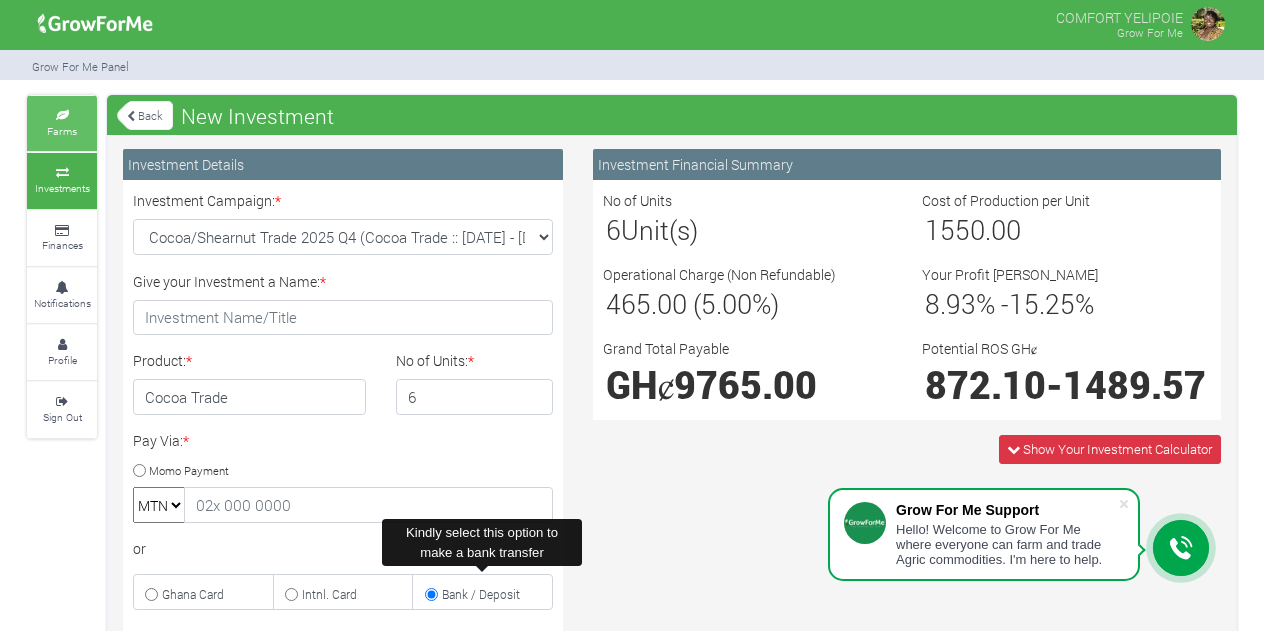 click on "Farms" at bounding box center [62, 131] 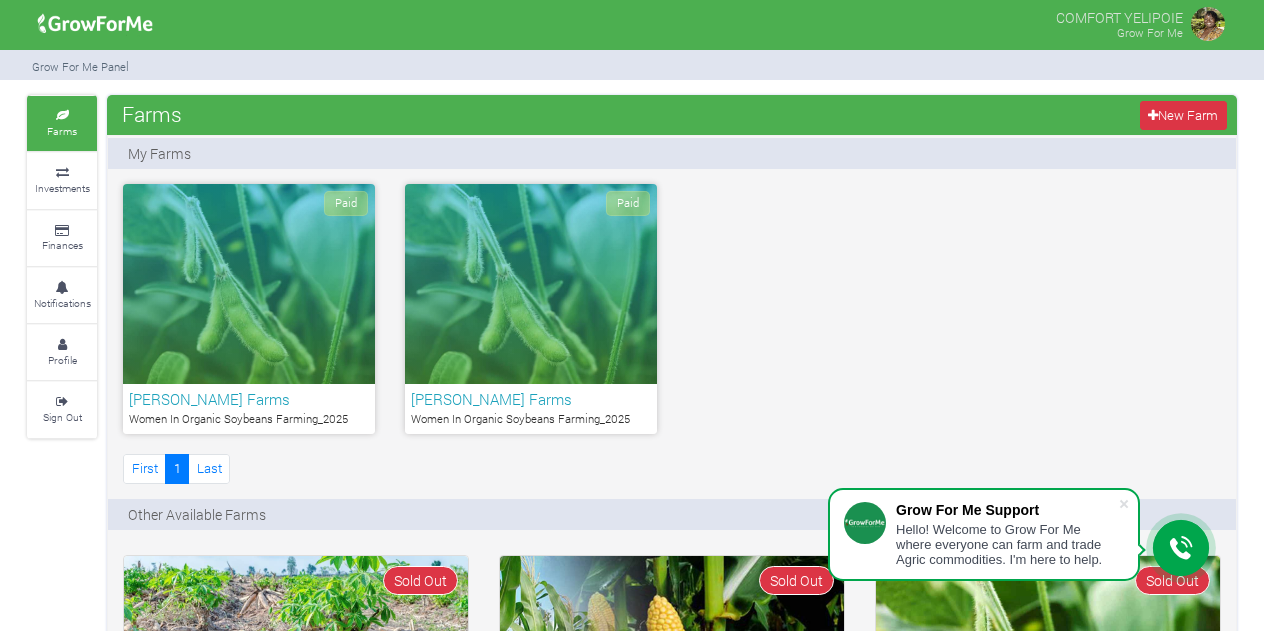scroll, scrollTop: 0, scrollLeft: 0, axis: both 